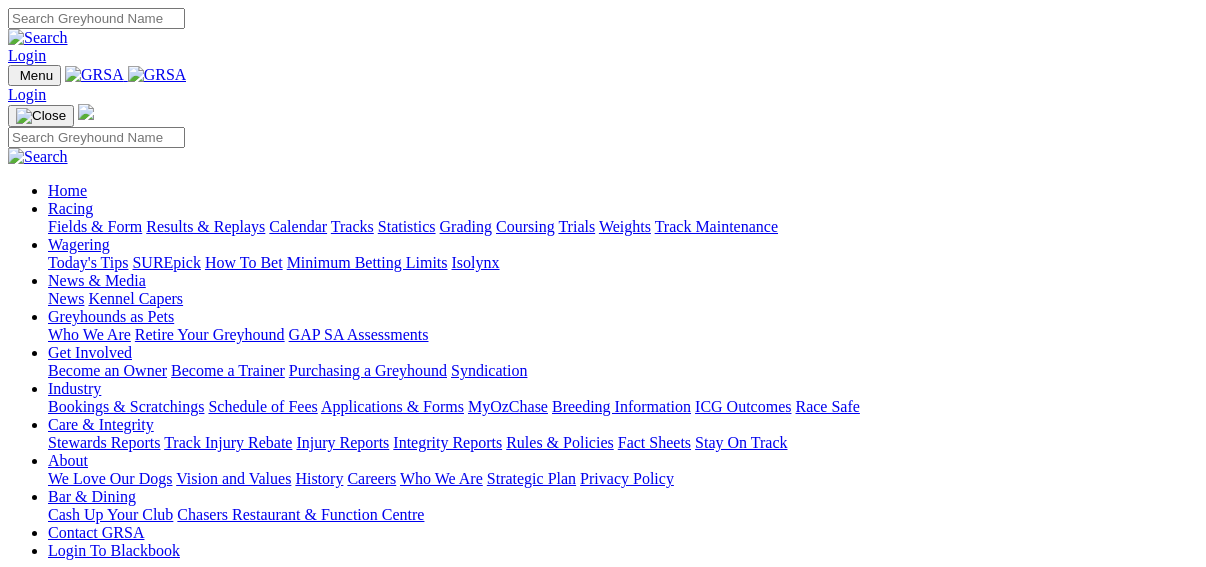 scroll, scrollTop: 0, scrollLeft: 0, axis: both 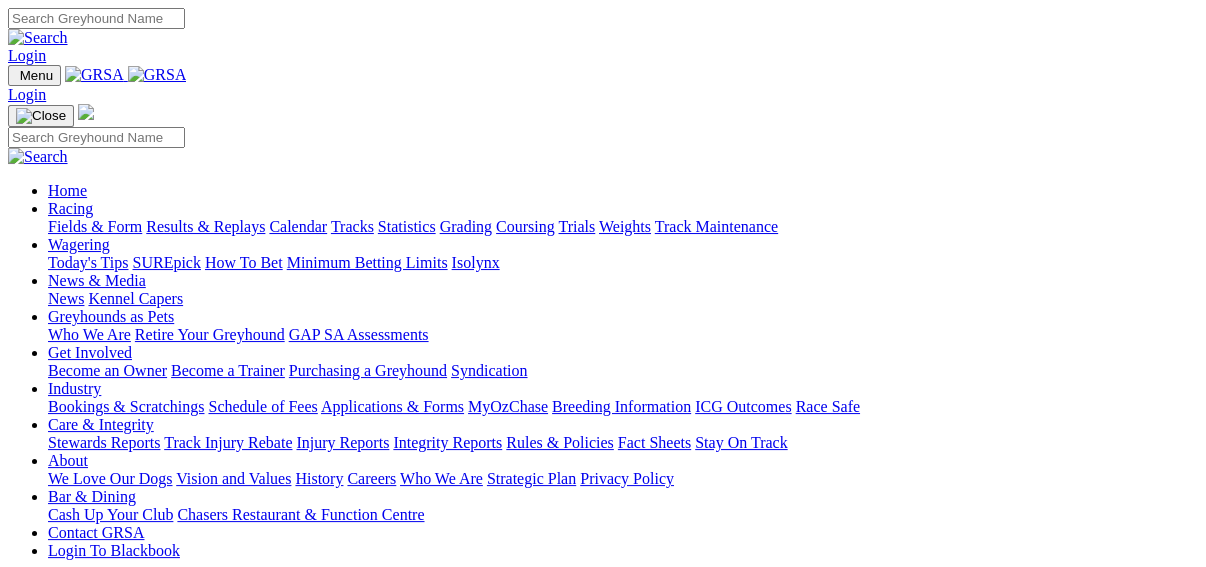 click on "Integrity Reports" at bounding box center [447, 442] 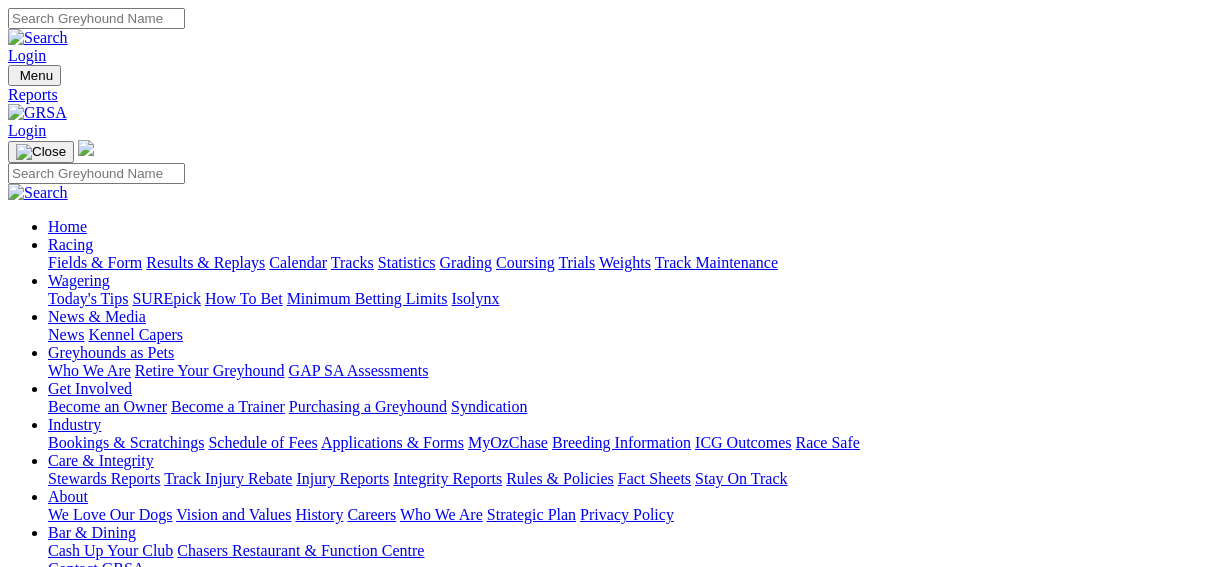 scroll, scrollTop: 0, scrollLeft: 0, axis: both 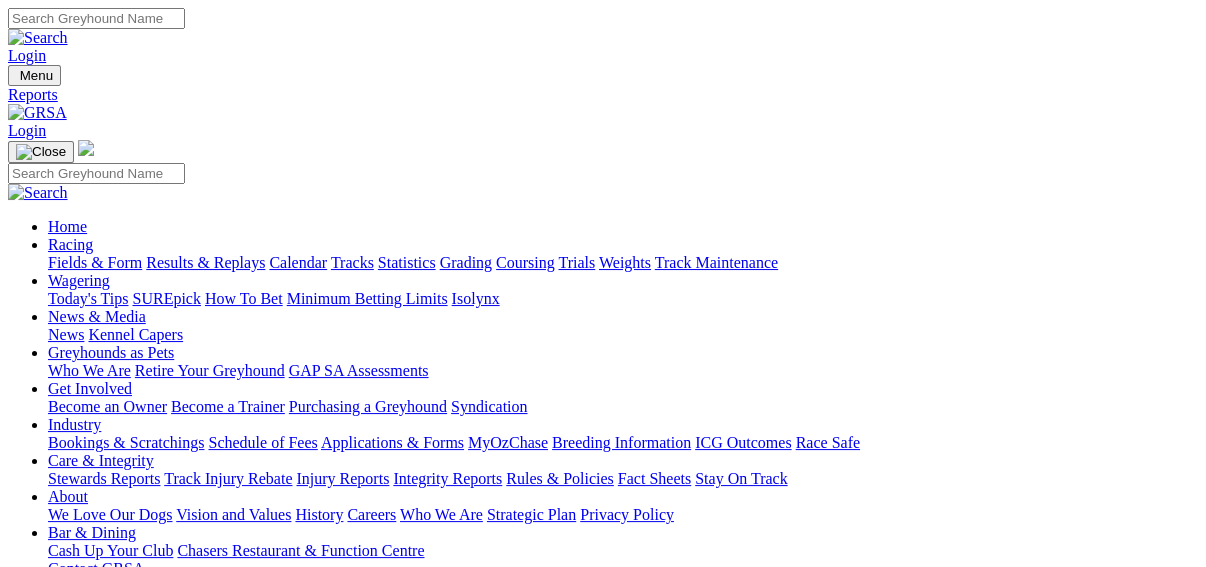 click on "IHP Hearings" at bounding box center [51, 758] 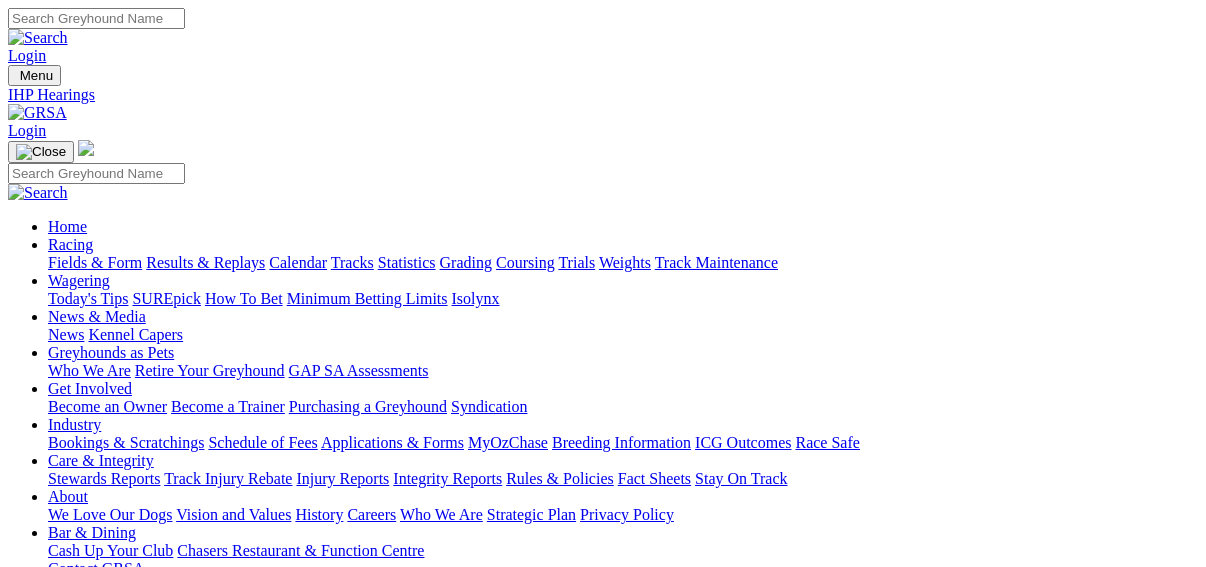 scroll, scrollTop: 0, scrollLeft: 0, axis: both 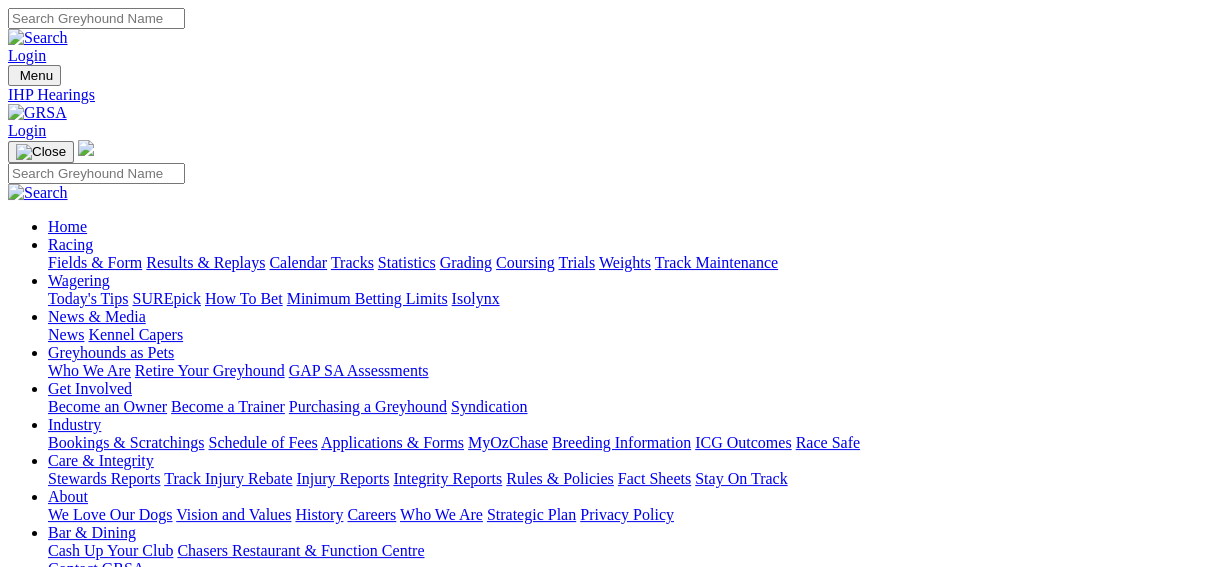 click on "News & Media" at bounding box center (97, 316) 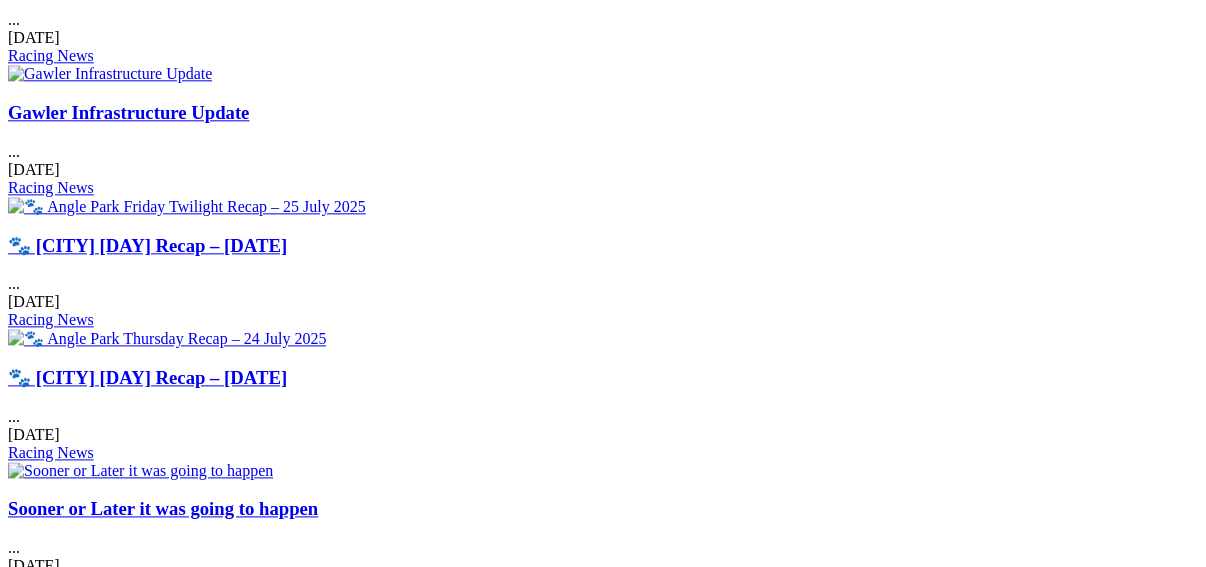 scroll, scrollTop: 1440, scrollLeft: 0, axis: vertical 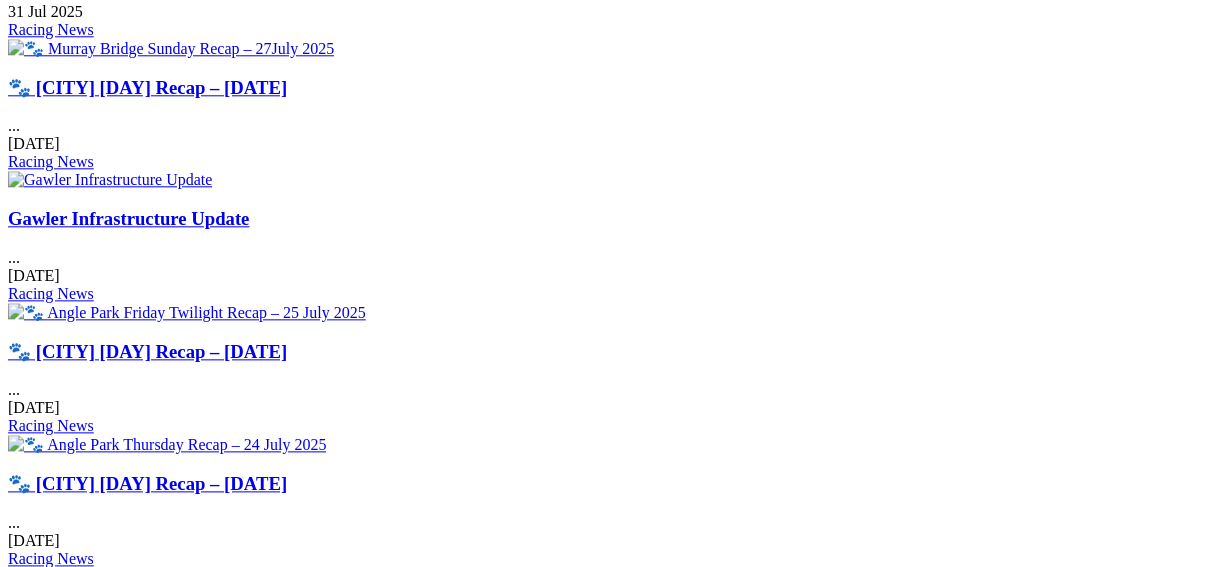click on "2" at bounding box center (52, 1176) 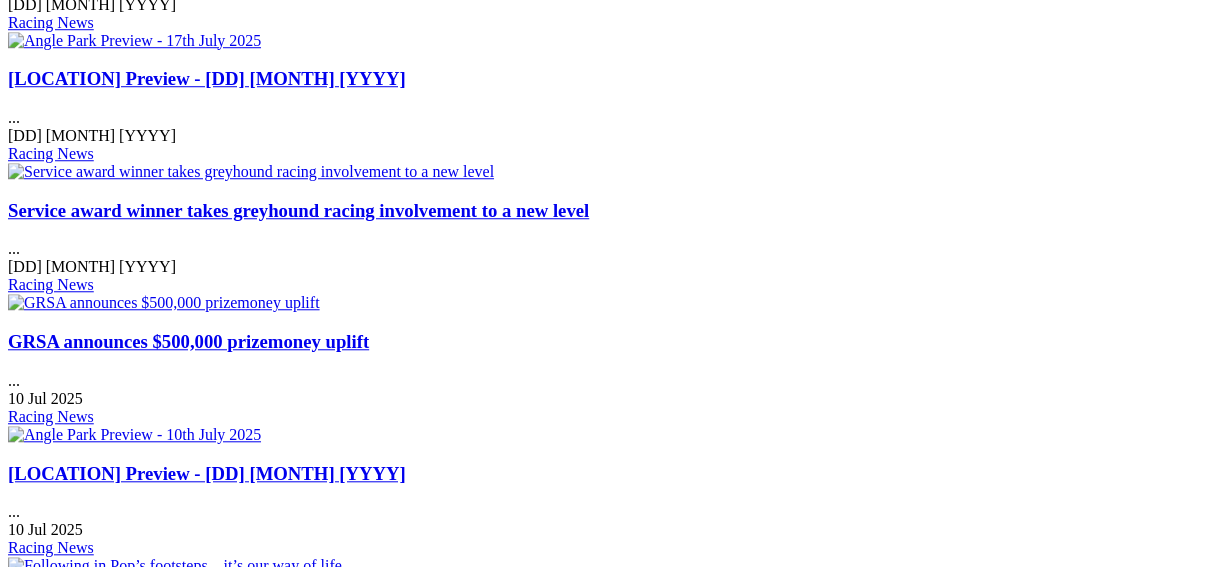 scroll, scrollTop: 1120, scrollLeft: 0, axis: vertical 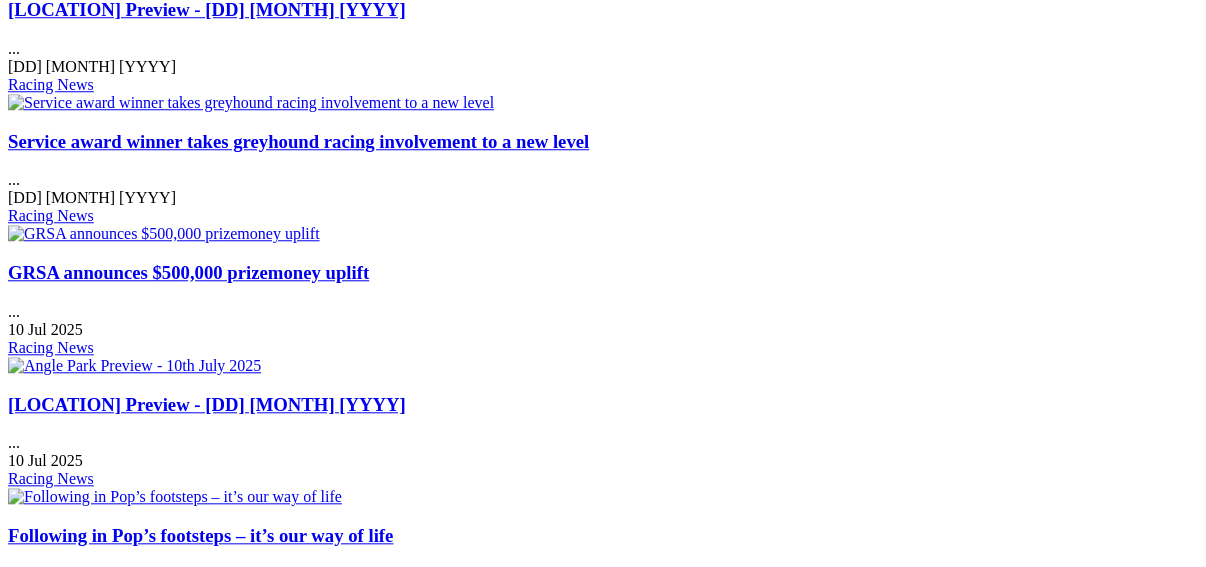 click on "3" at bounding box center (52, 1377) 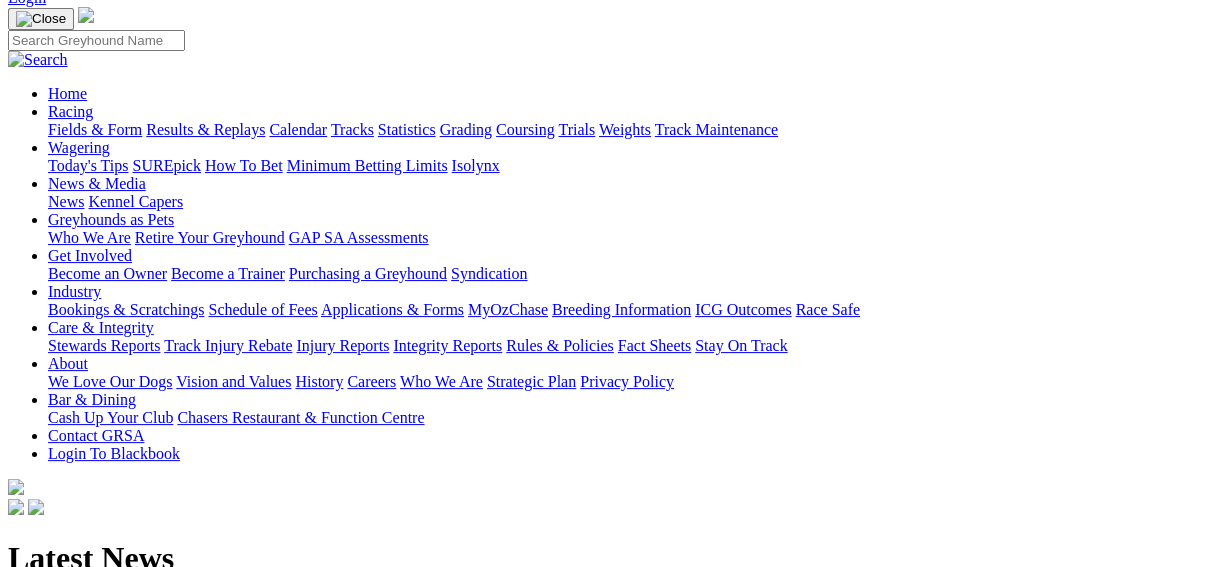 scroll, scrollTop: 320, scrollLeft: 0, axis: vertical 